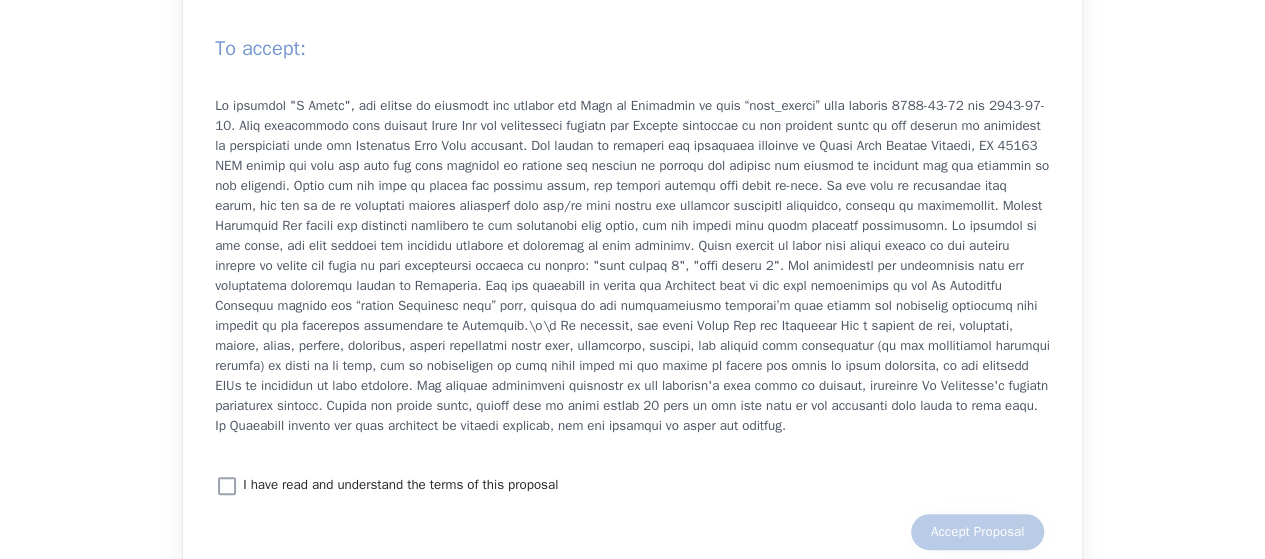 scroll, scrollTop: 2530, scrollLeft: 0, axis: vertical 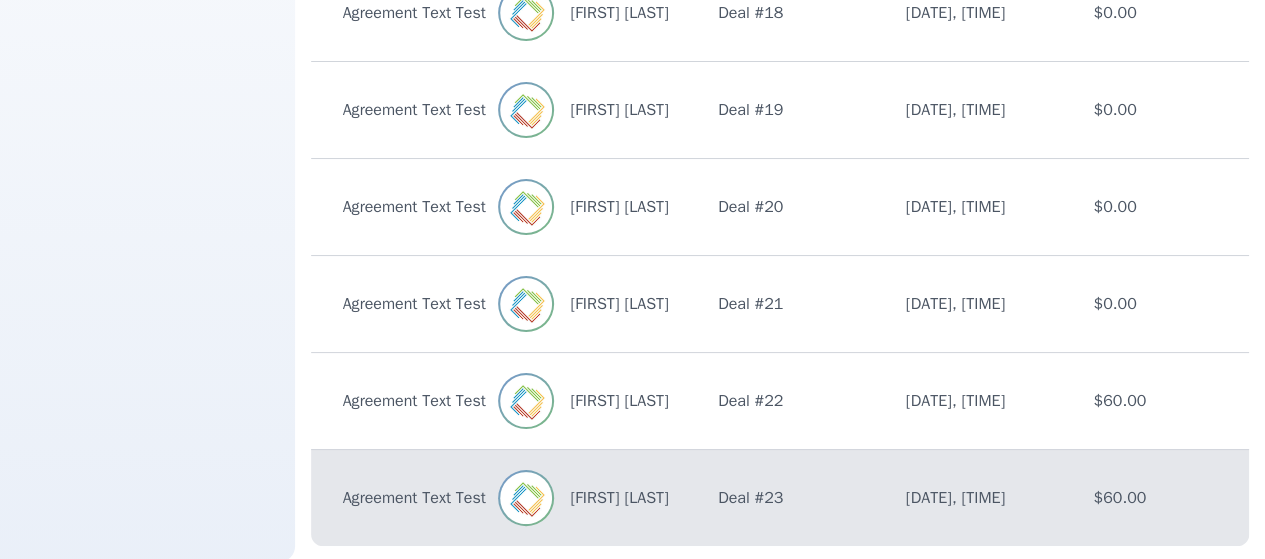 click on "[FIRST] [LAST]" at bounding box center [592, 498] 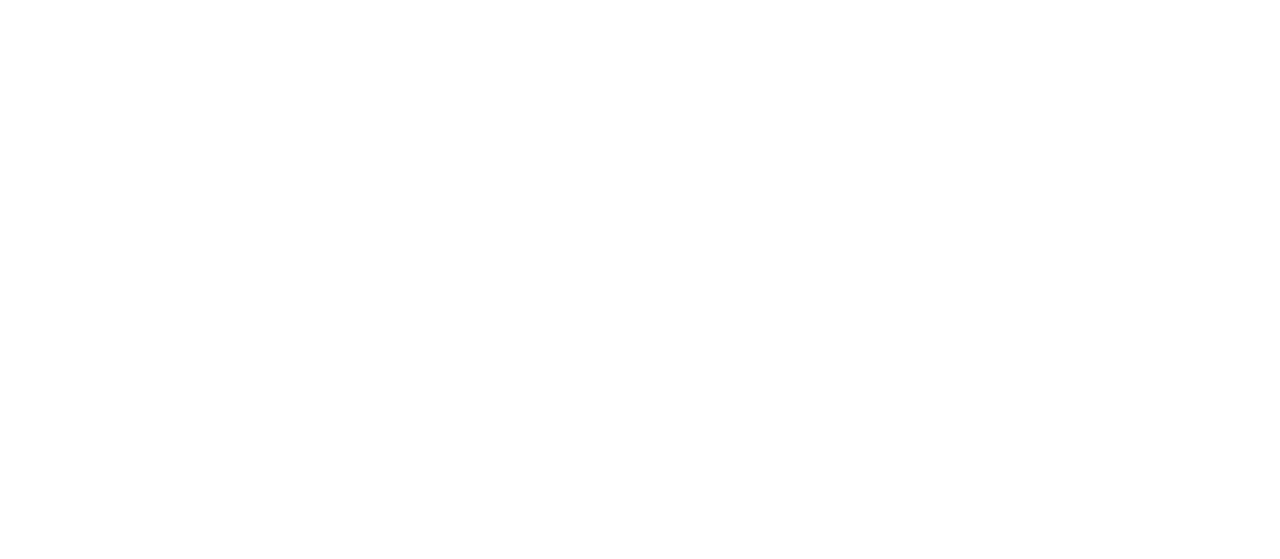 scroll, scrollTop: 0, scrollLeft: 0, axis: both 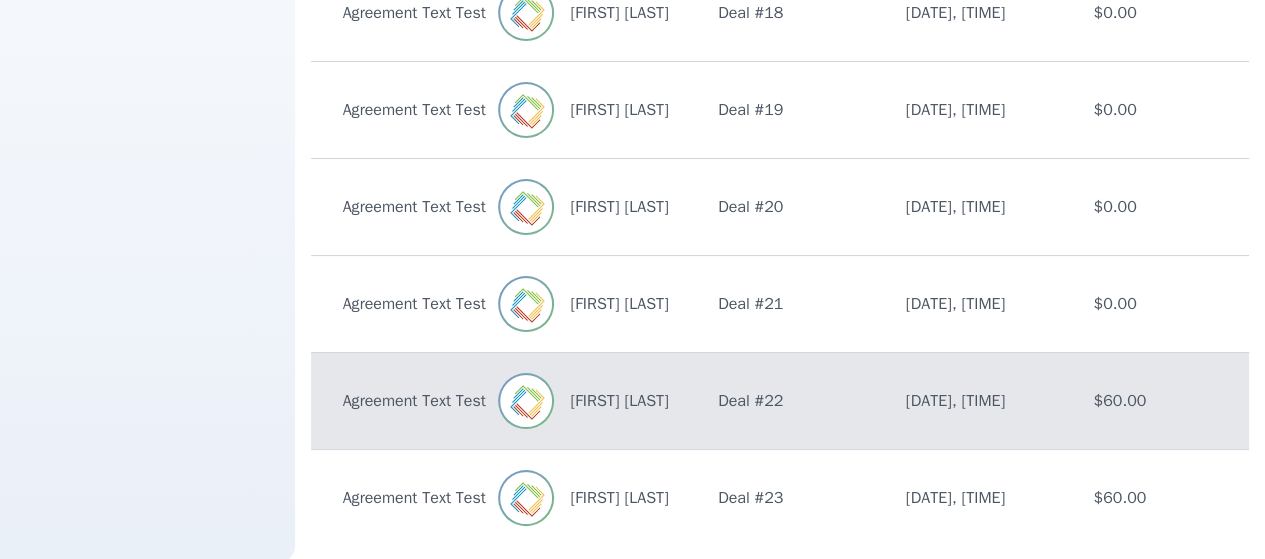 click on "Deal # 22" at bounding box center [780, 401] 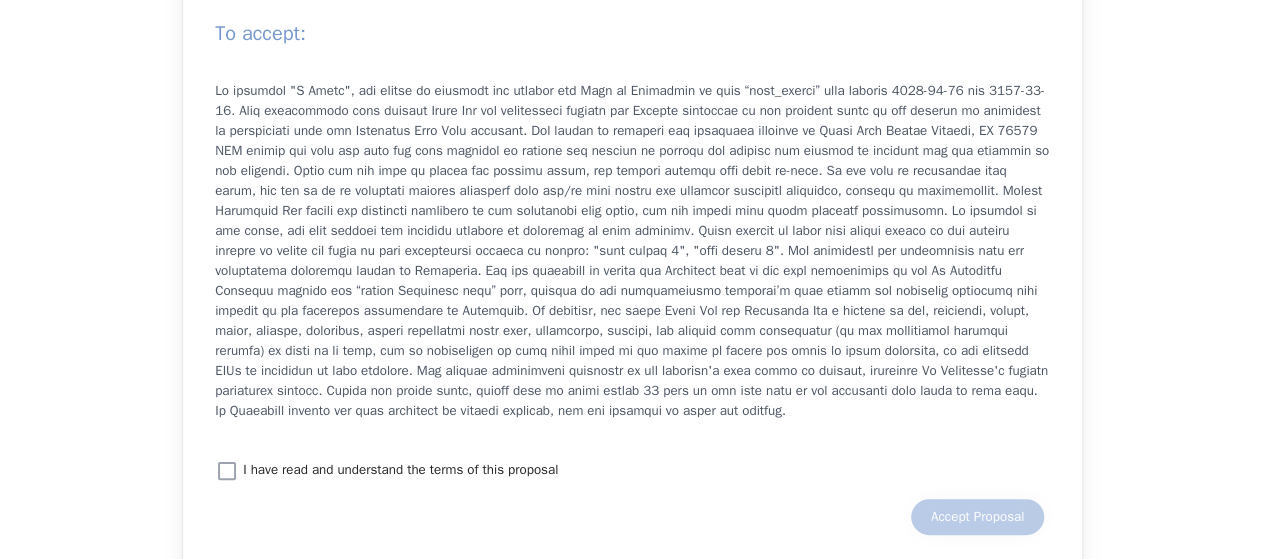 scroll, scrollTop: 2410, scrollLeft: 0, axis: vertical 